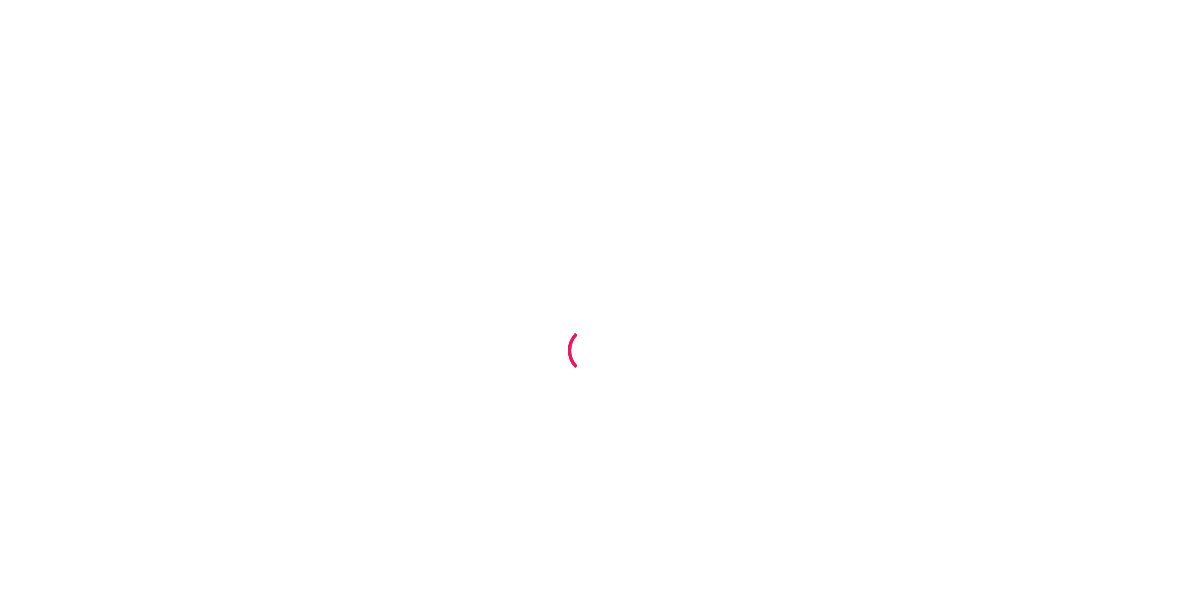 scroll, scrollTop: 0, scrollLeft: 0, axis: both 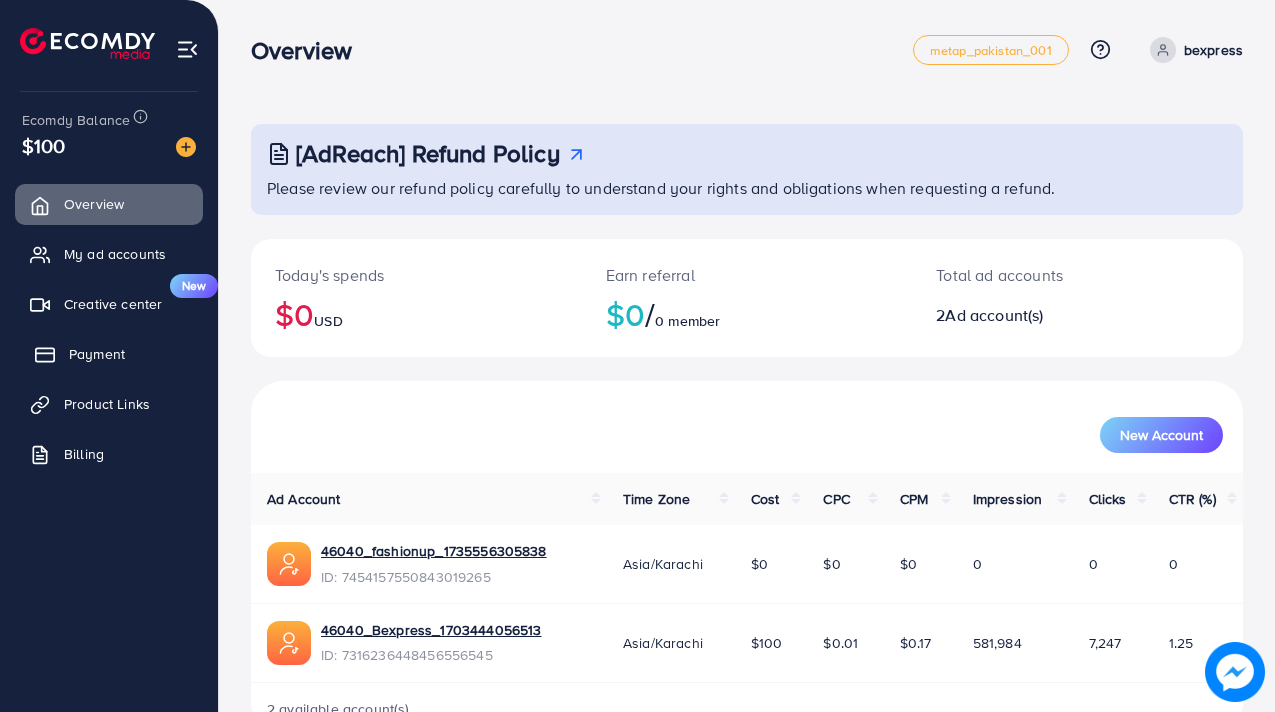 click on "Payment" at bounding box center (97, 354) 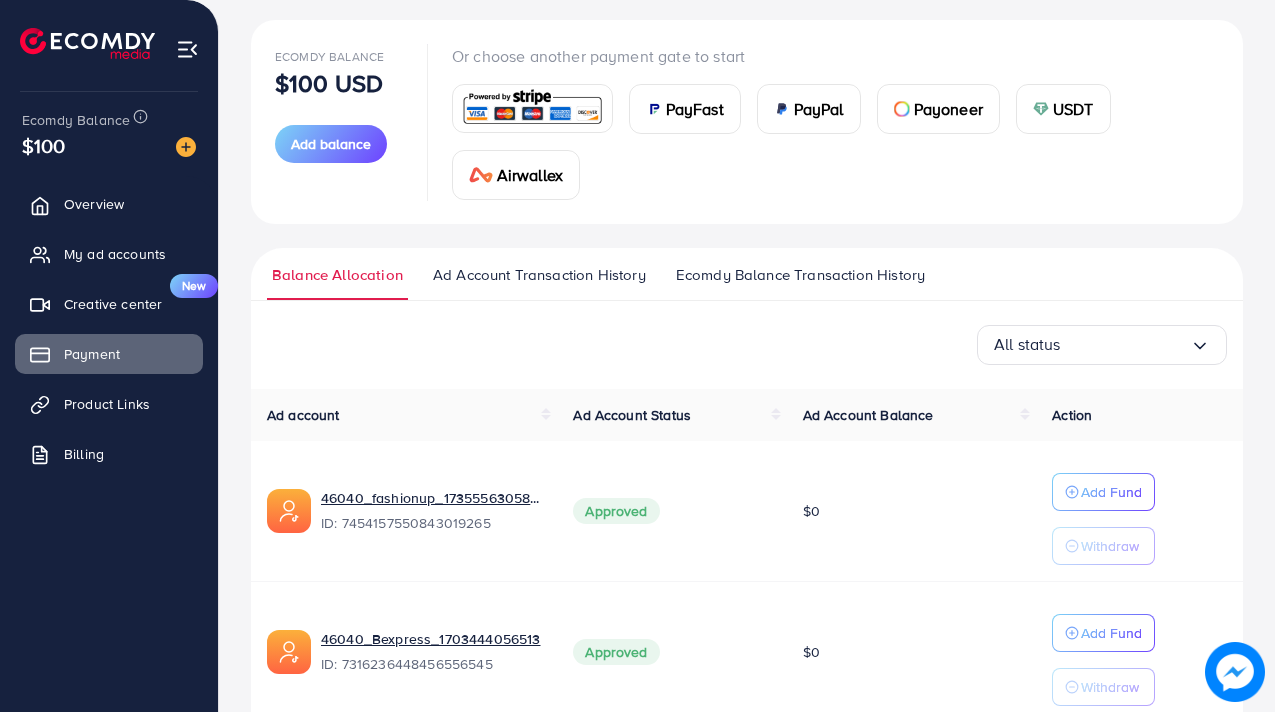 scroll, scrollTop: 314, scrollLeft: 0, axis: vertical 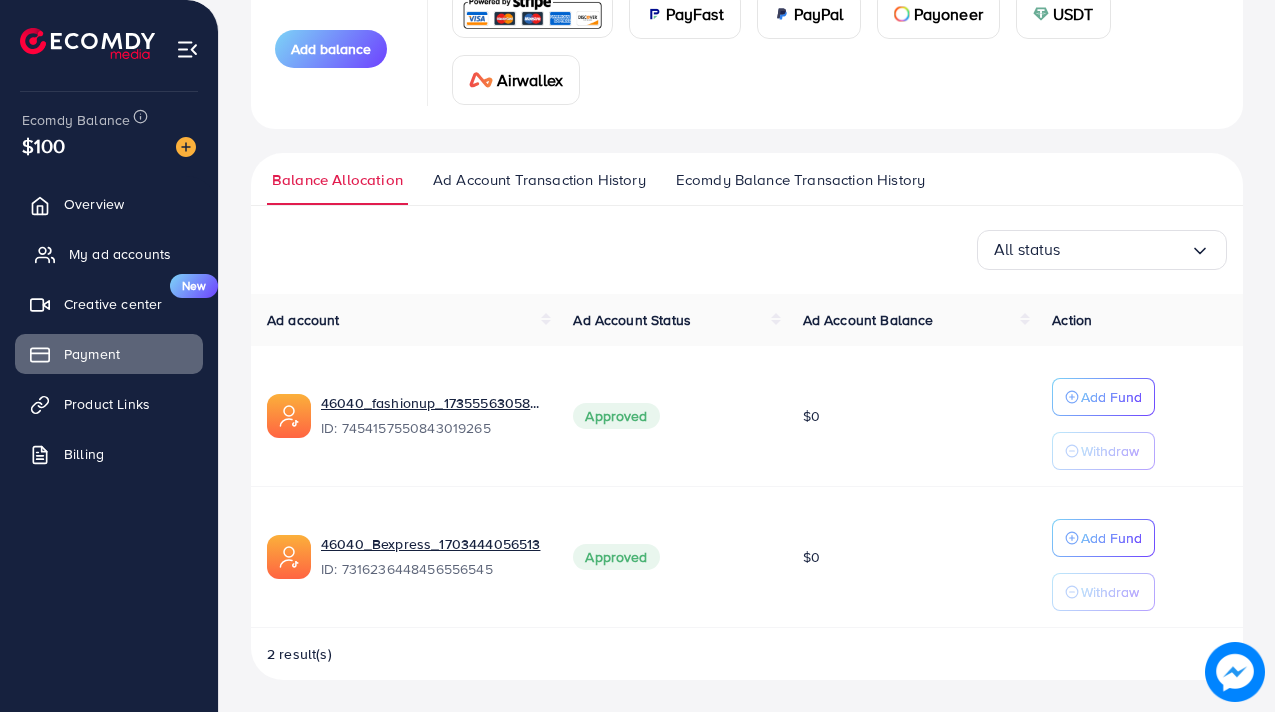 click on "My ad accounts" at bounding box center (109, 254) 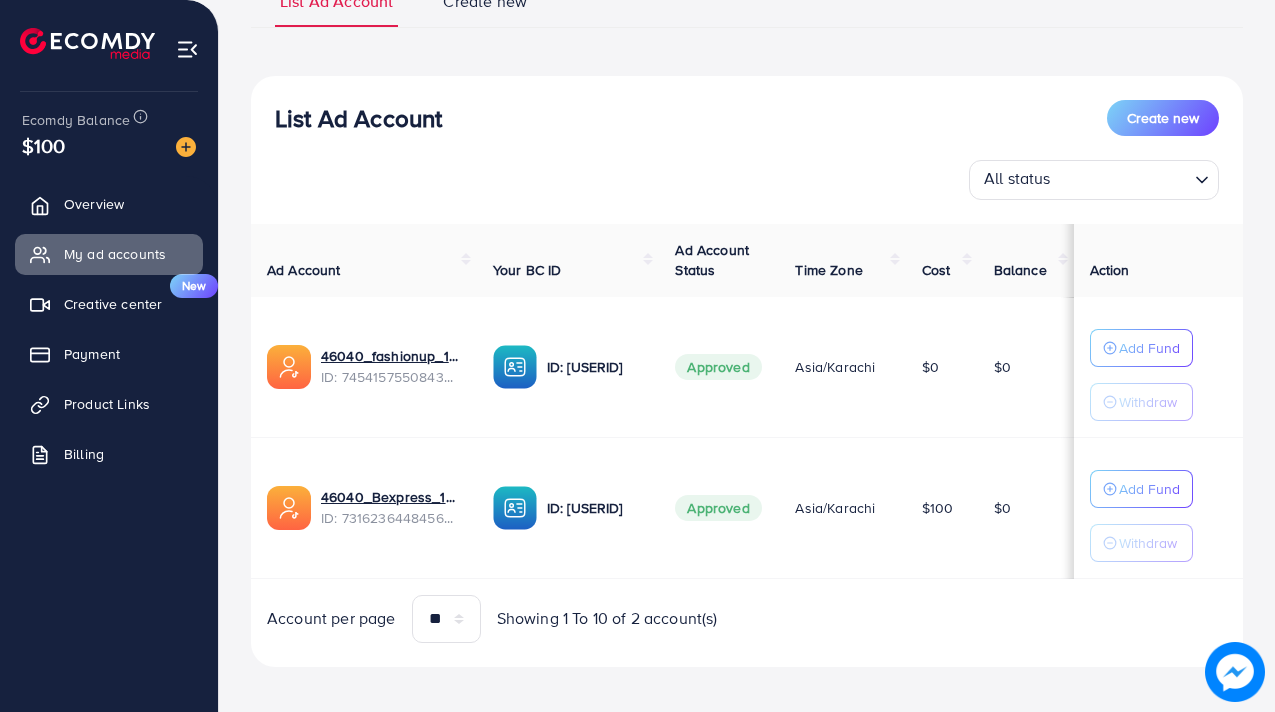 scroll, scrollTop: 185, scrollLeft: 0, axis: vertical 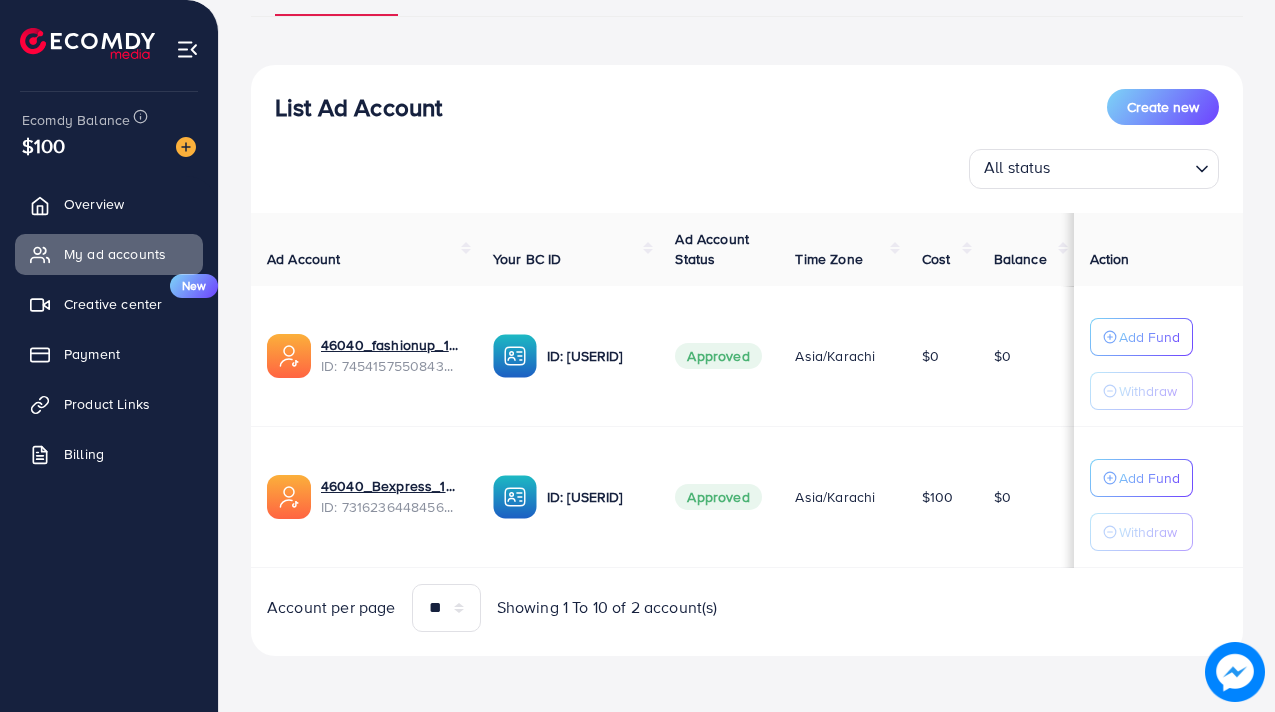 click on "$100" at bounding box center (44, 145) 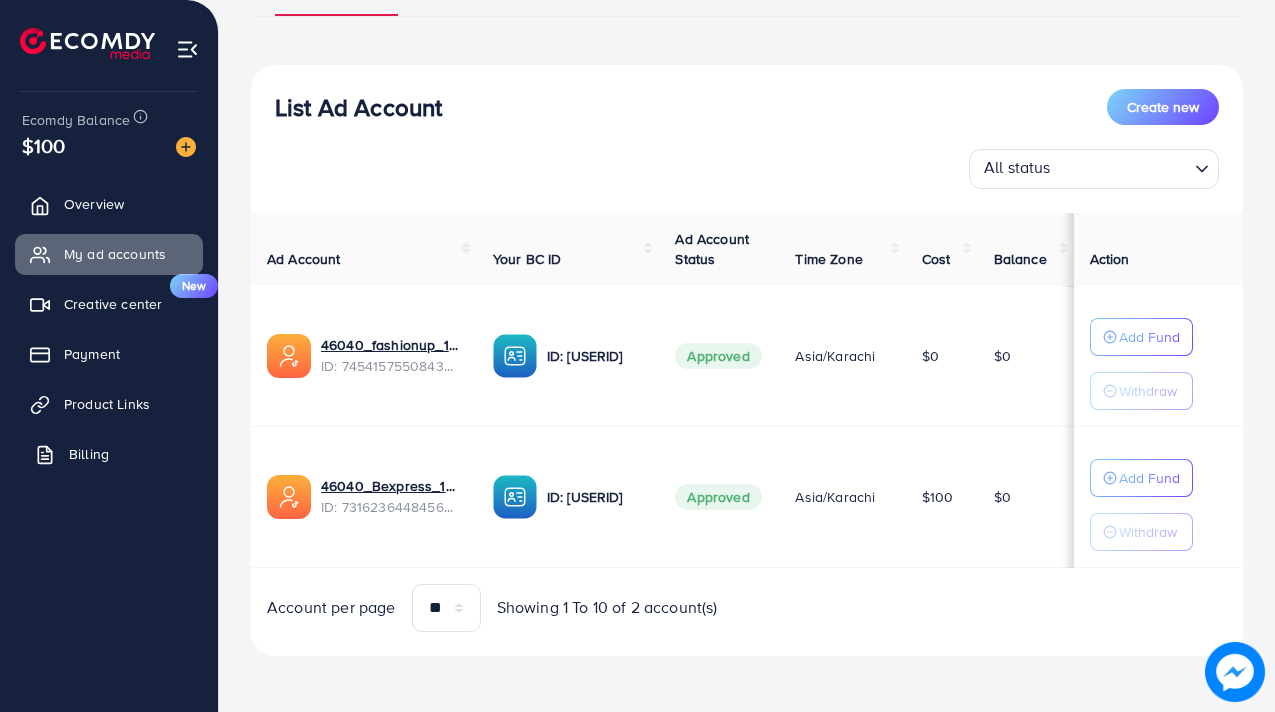 click on "Billing" at bounding box center (109, 454) 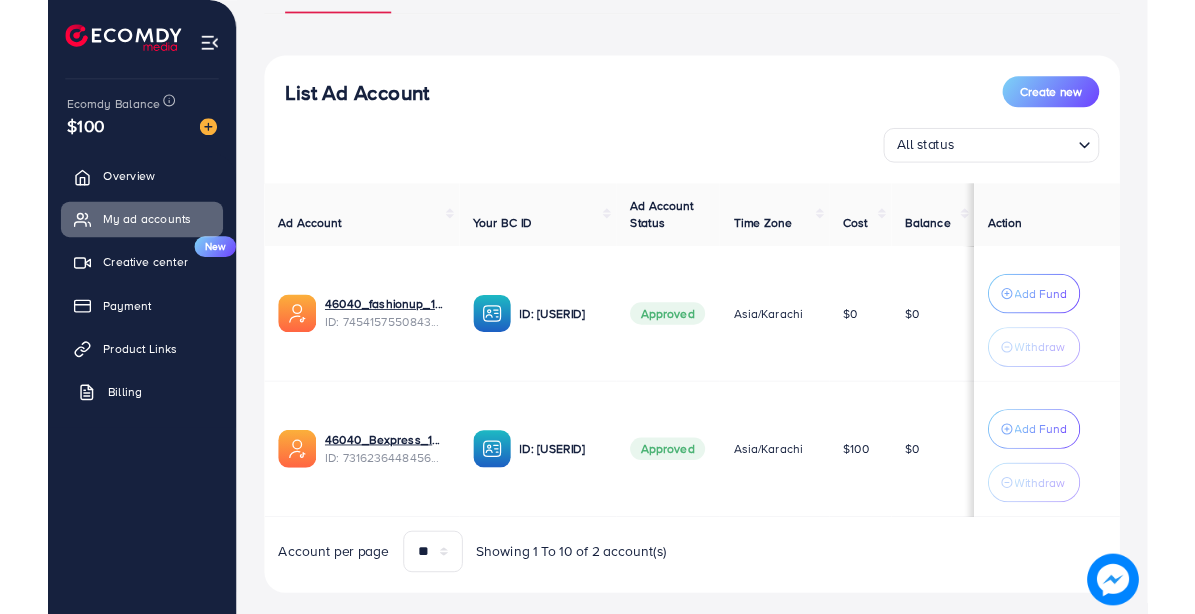 scroll, scrollTop: 0, scrollLeft: 0, axis: both 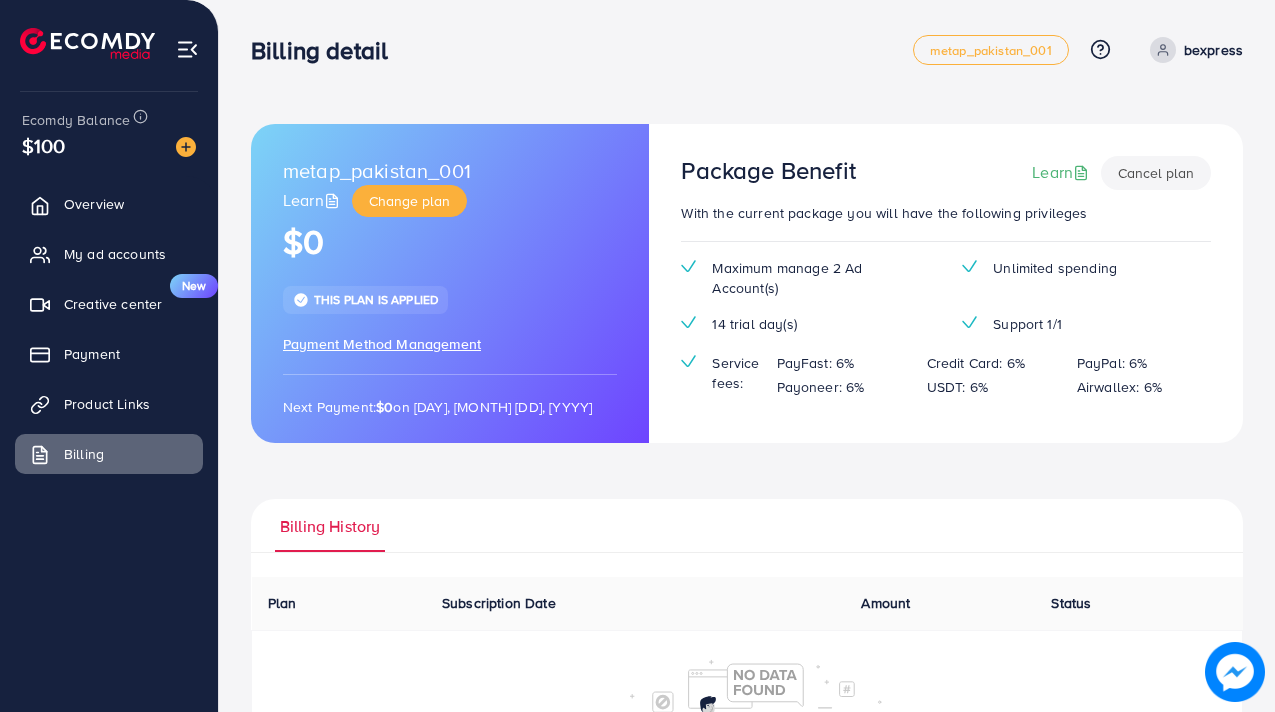 click on "bexpress" at bounding box center (1192, 50) 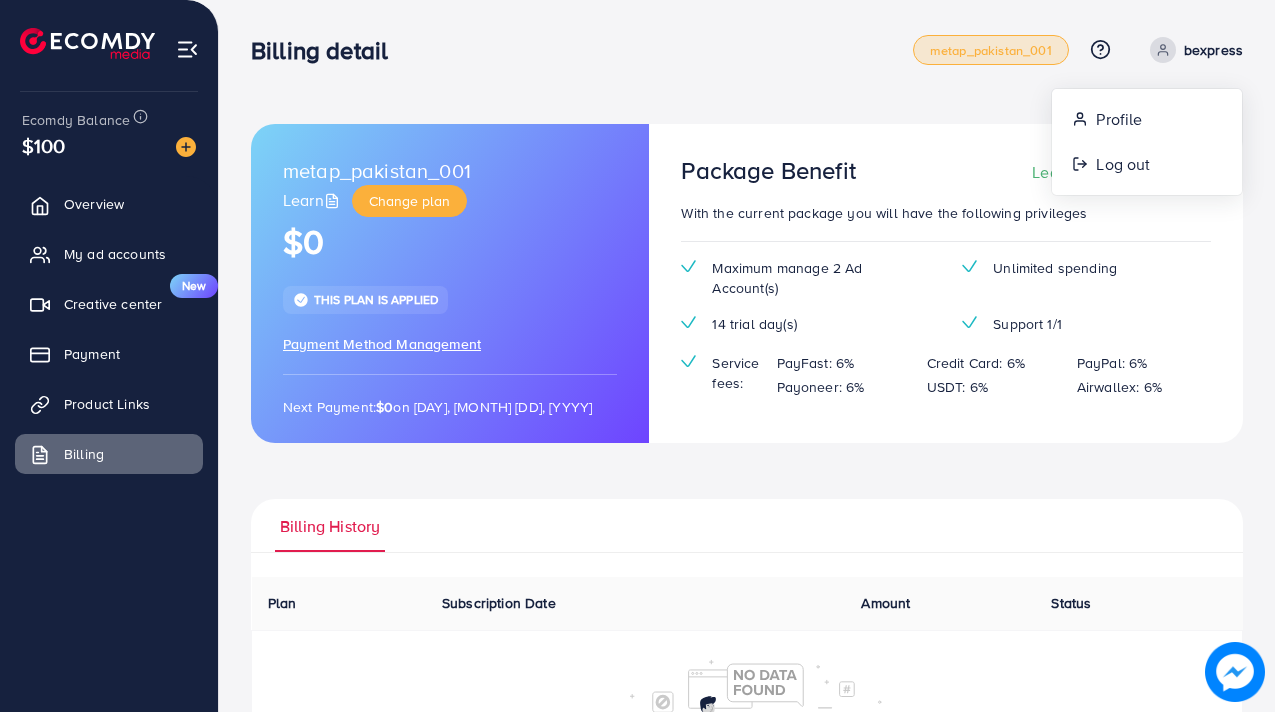 click on "metap_pakistan_001" at bounding box center (991, 50) 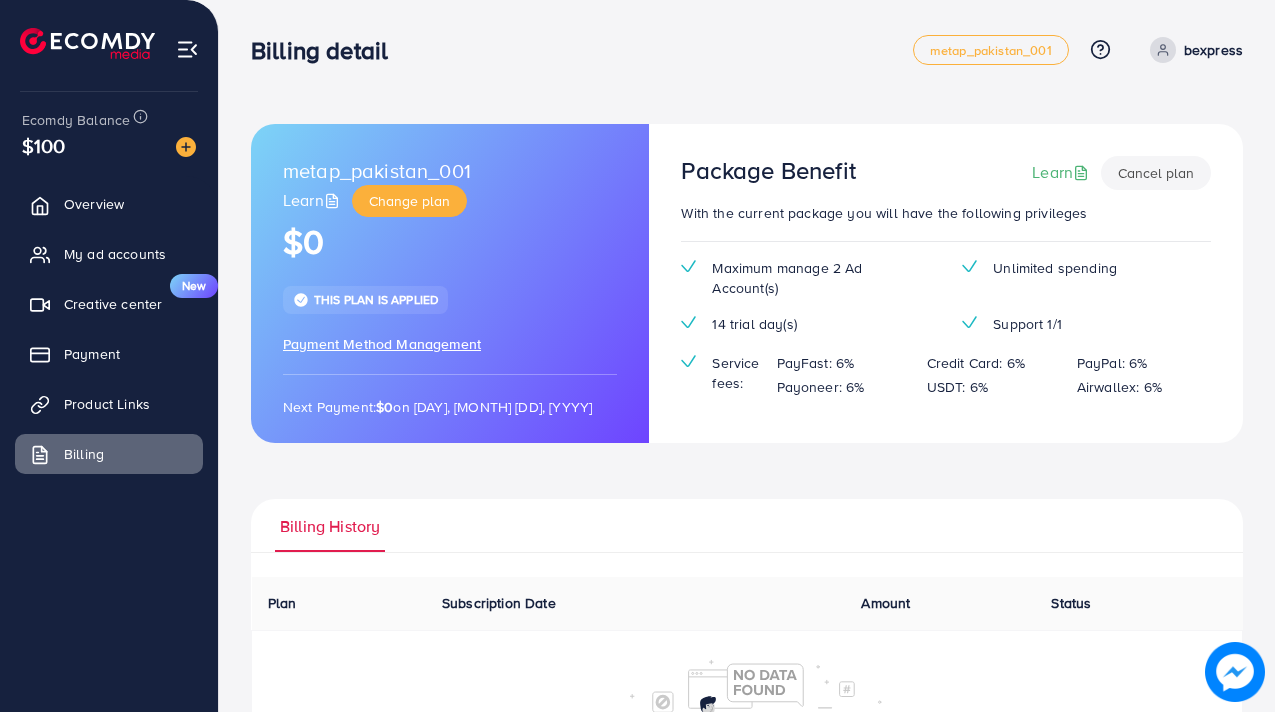 click at bounding box center [187, 49] 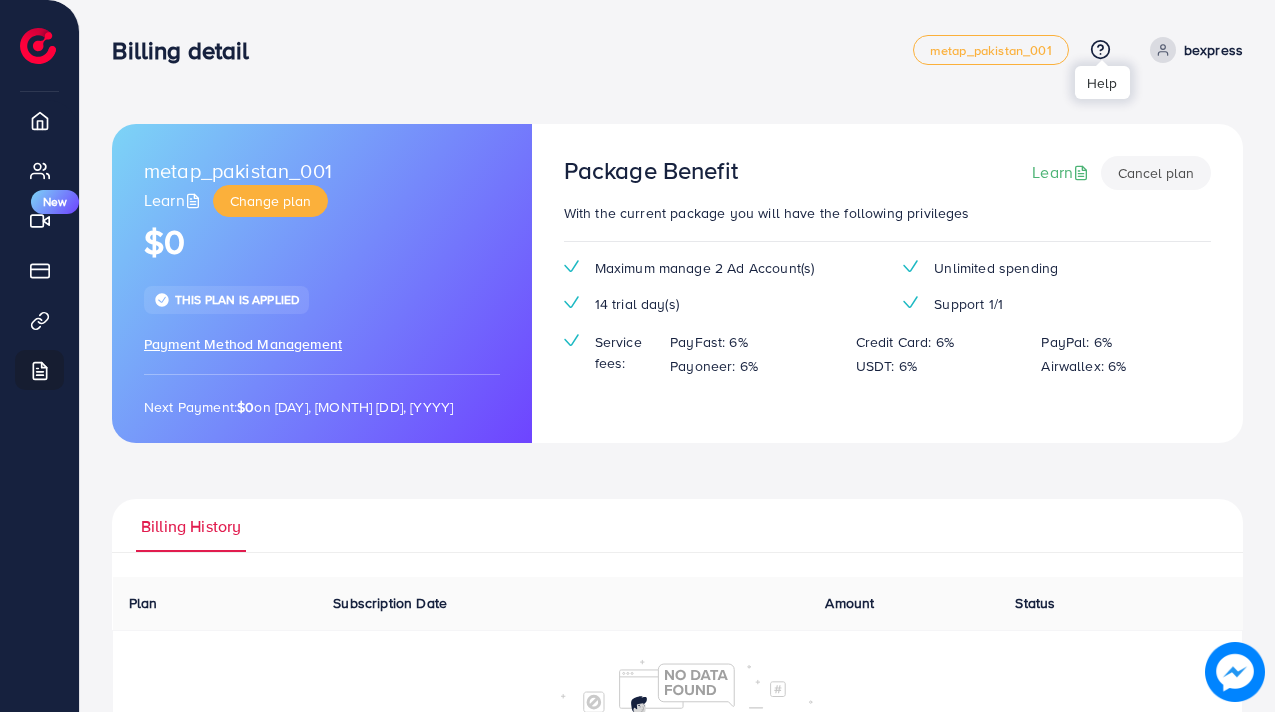 click 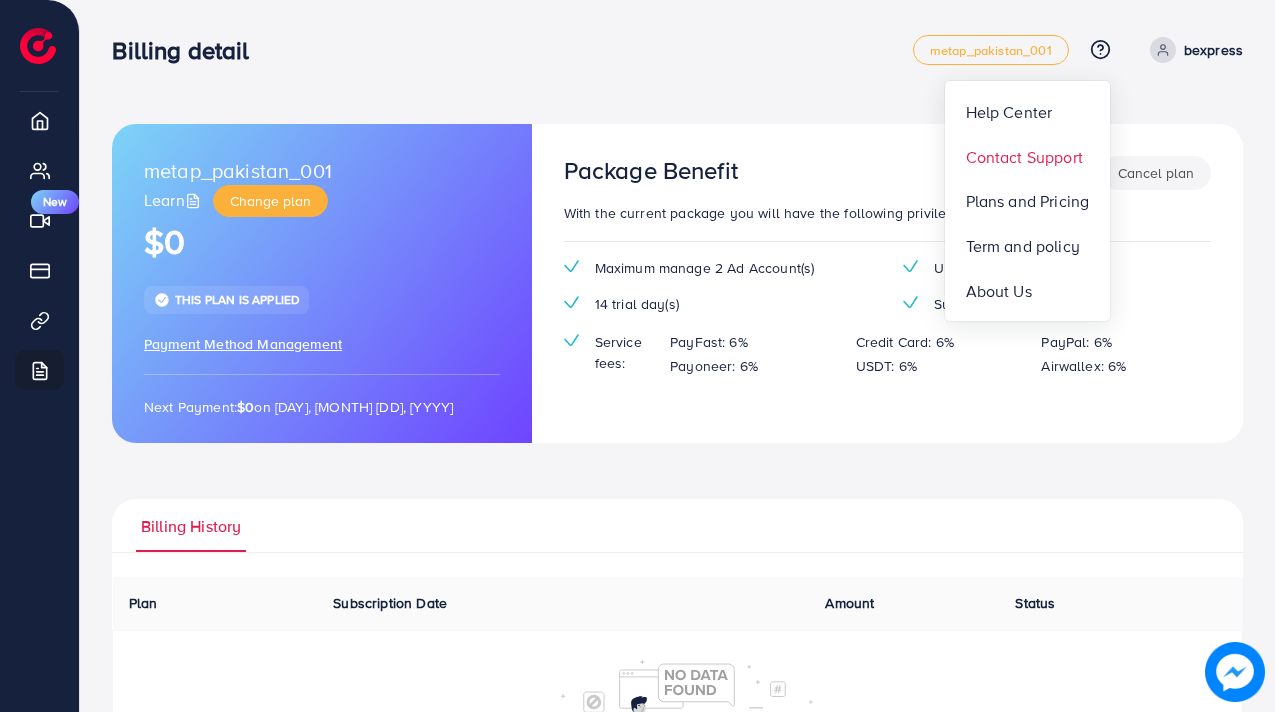 click on "Contact Support" at bounding box center [1027, 156] 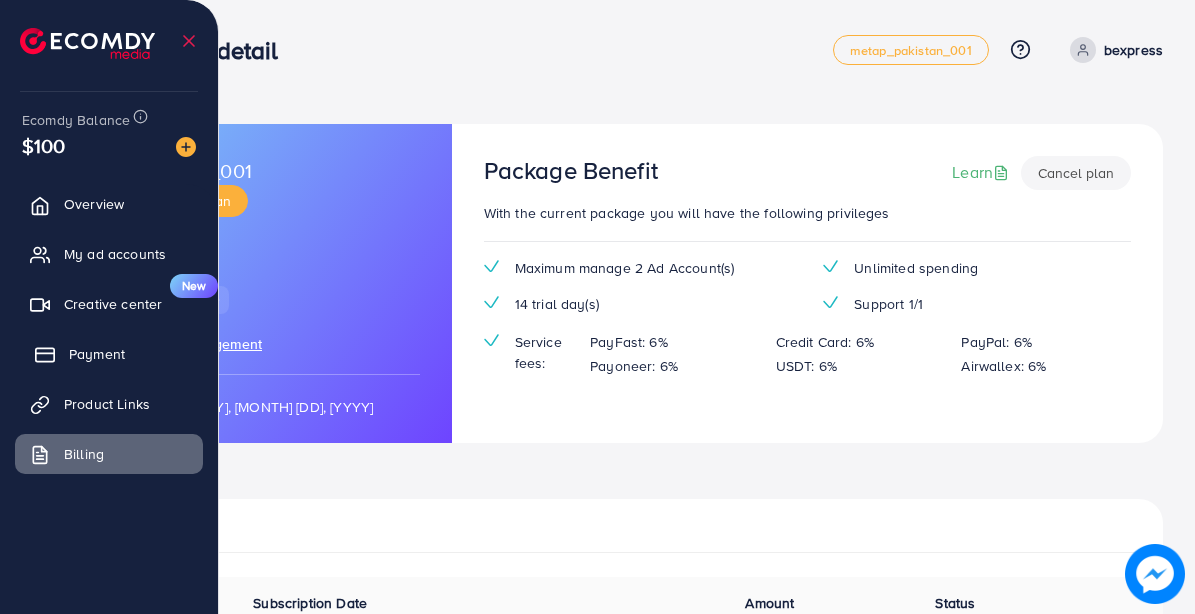 click on "Payment" at bounding box center (109, 354) 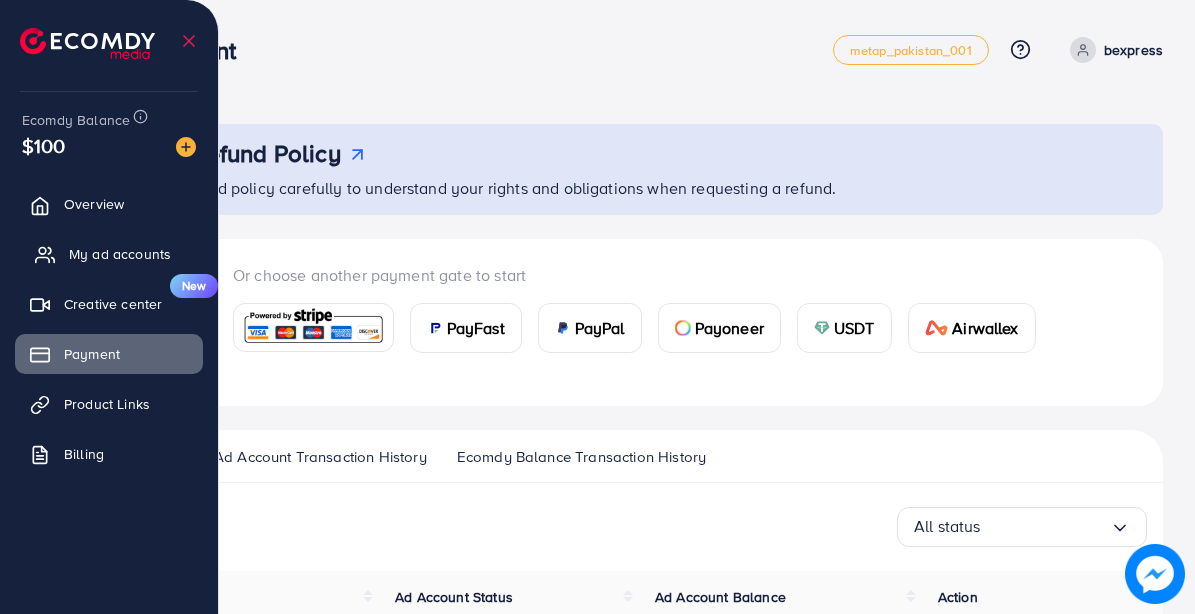 click on "My ad accounts" at bounding box center (120, 254) 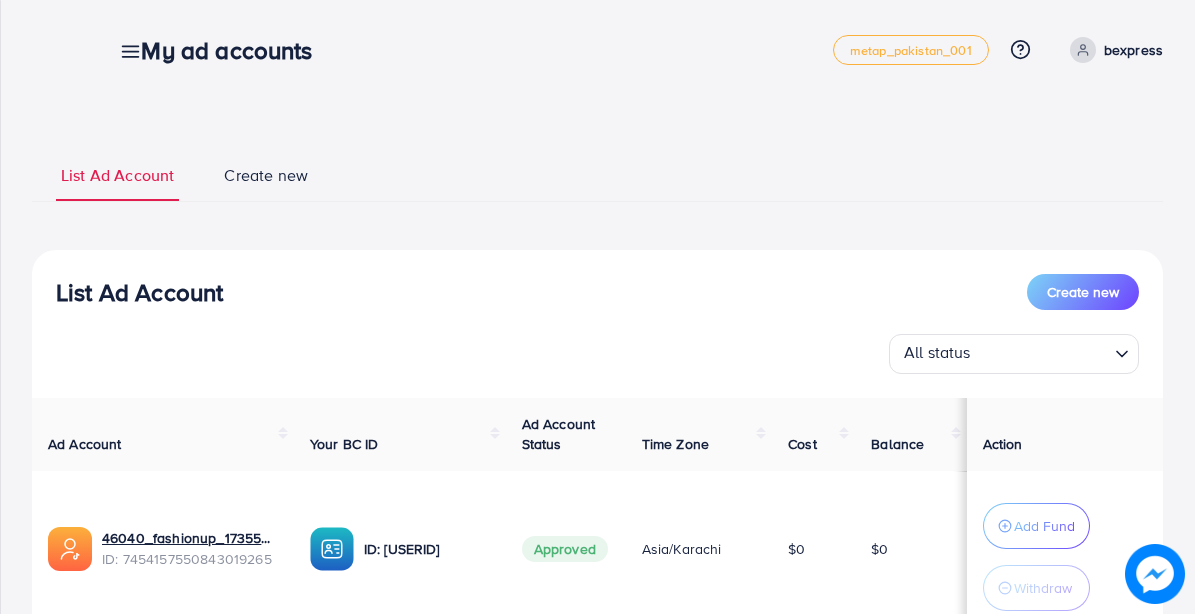 click on "Action" at bounding box center [1065, 434] 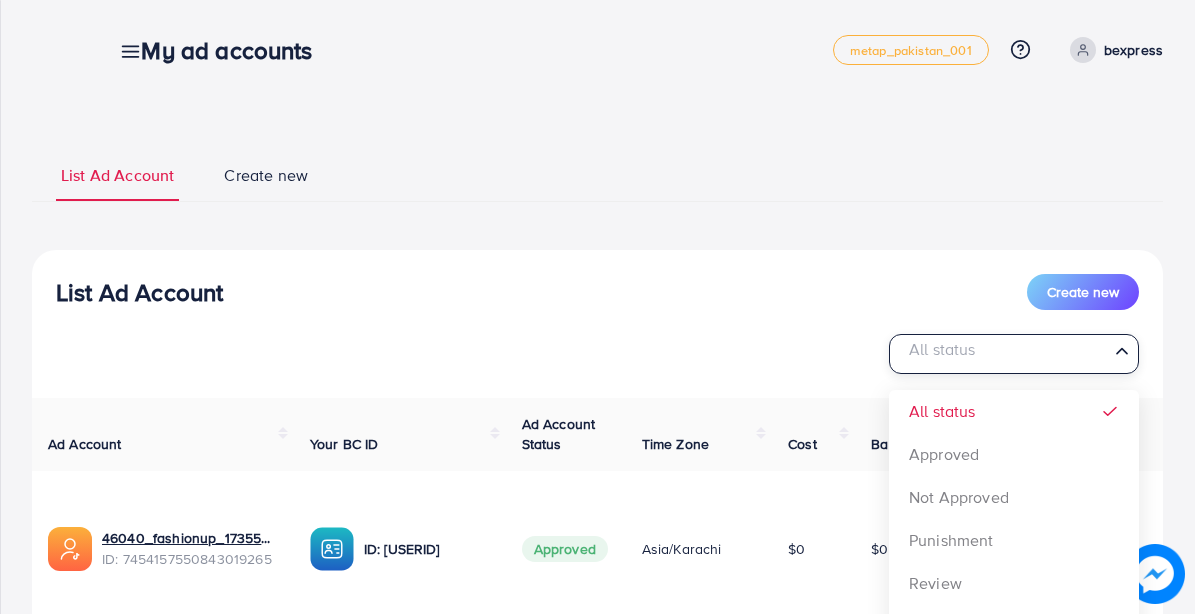 click at bounding box center (1002, 354) 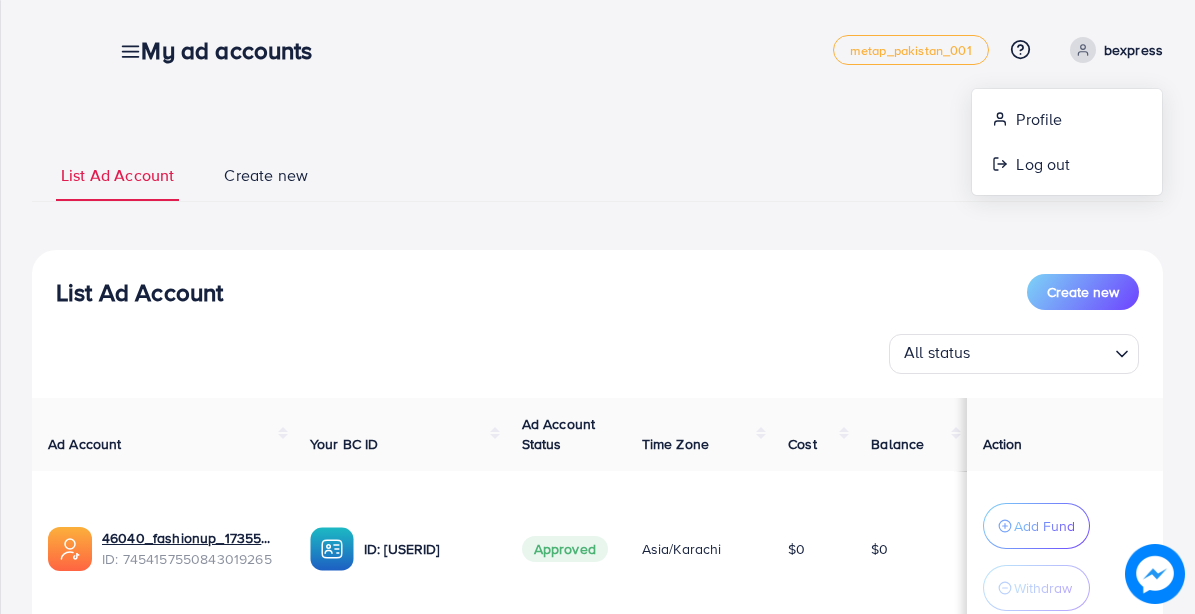 click on "Create new" at bounding box center (266, 175) 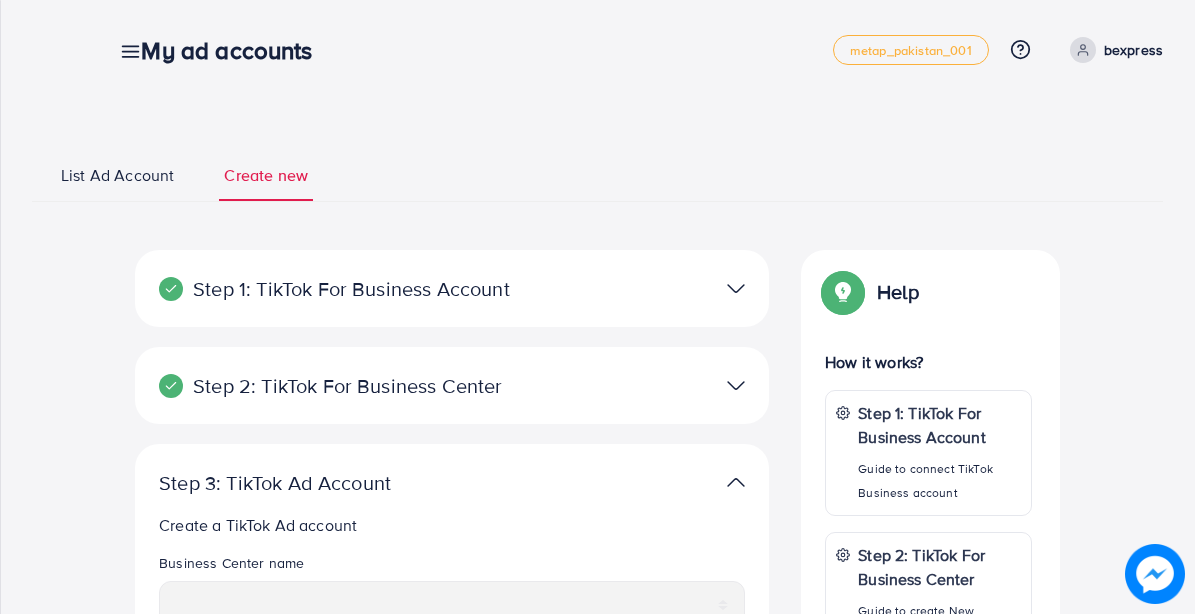 click on "List Ad Account" at bounding box center (117, 175) 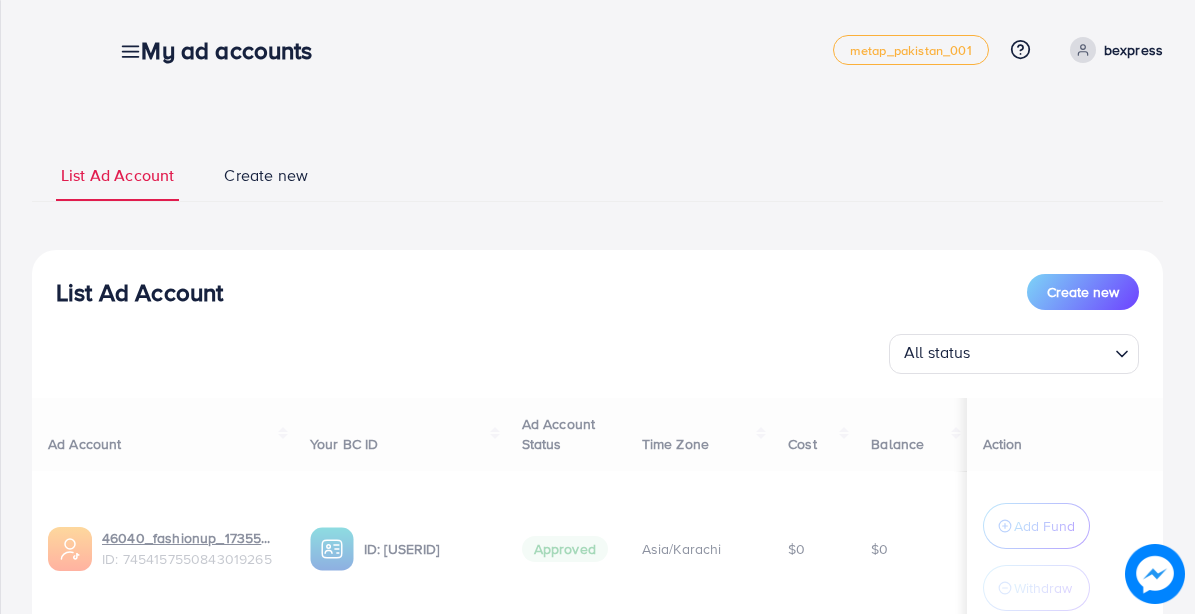 scroll, scrollTop: 315, scrollLeft: 0, axis: vertical 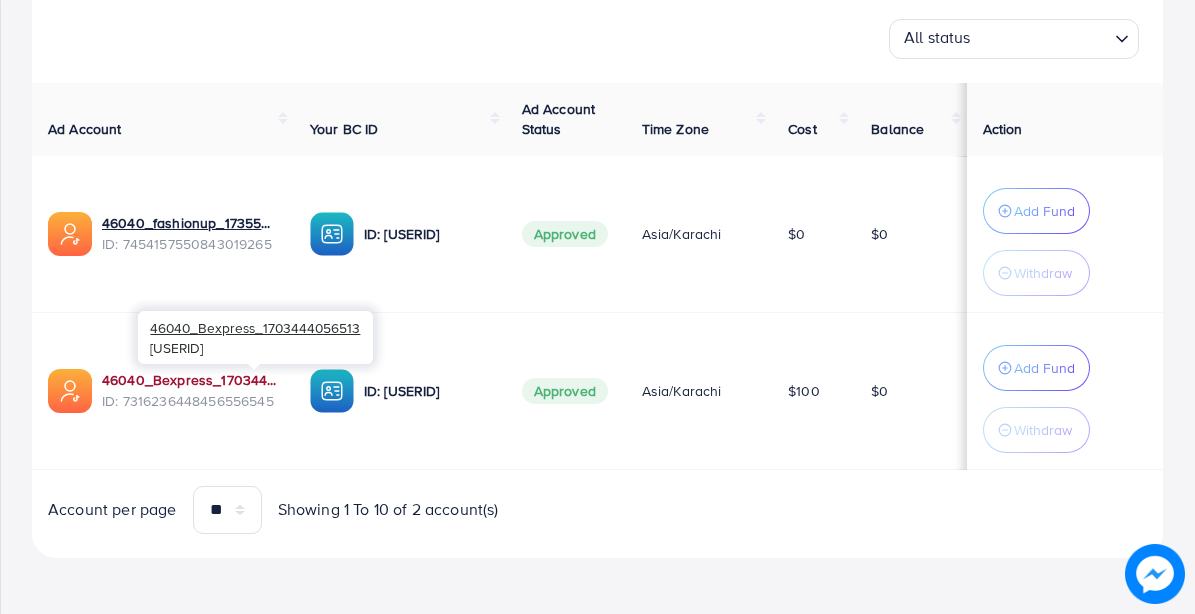 click on "46040_Bexpress_1703444056513" at bounding box center (190, 380) 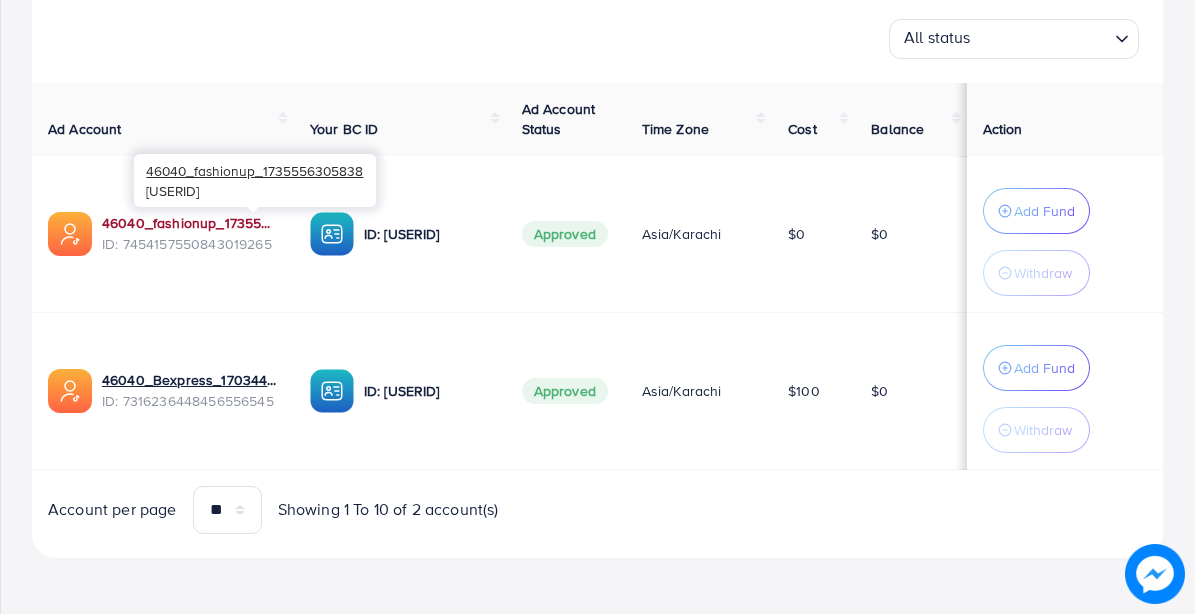 click on "46040_fashionup_1735556305838" at bounding box center [190, 223] 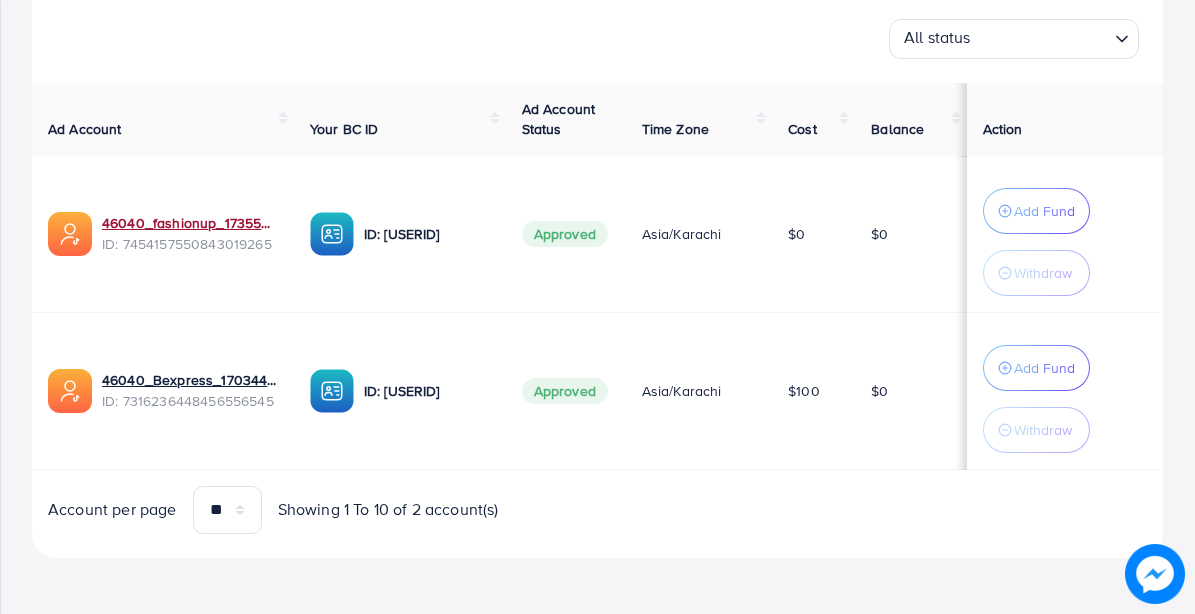 scroll, scrollTop: 0, scrollLeft: 0, axis: both 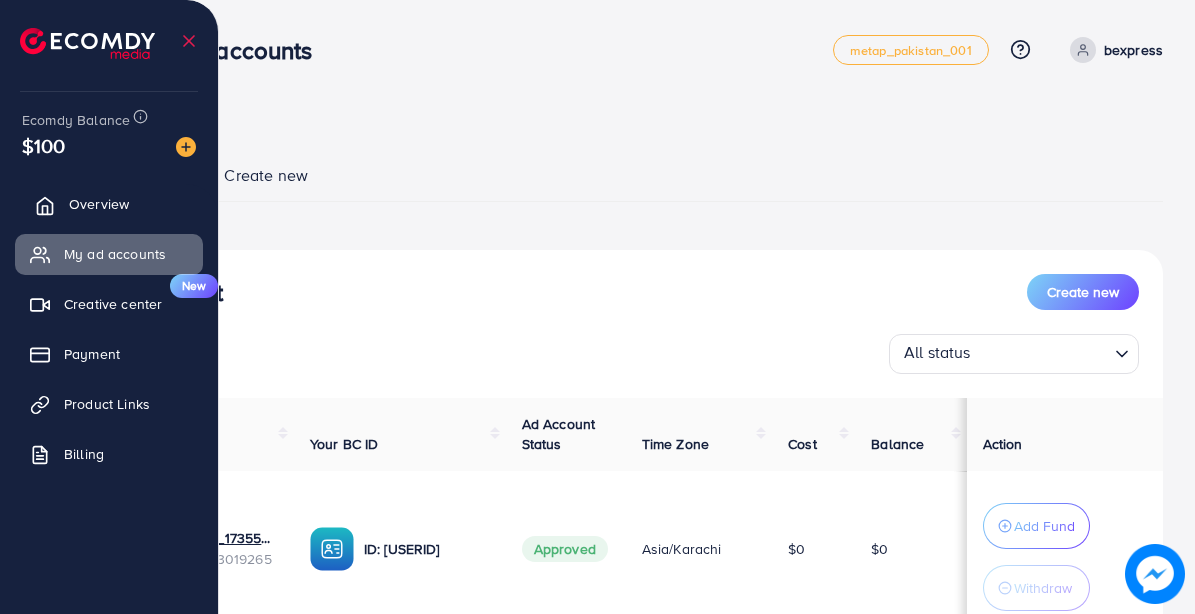 click on "Overview" at bounding box center [109, 204] 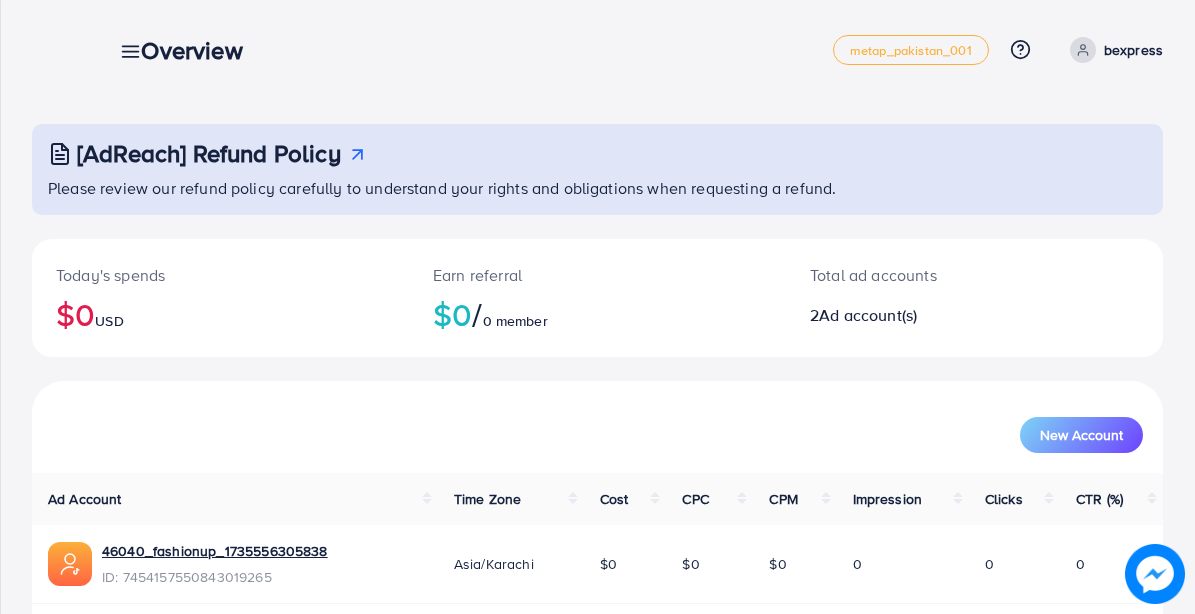 click on "bexpress" at bounding box center [1133, 50] 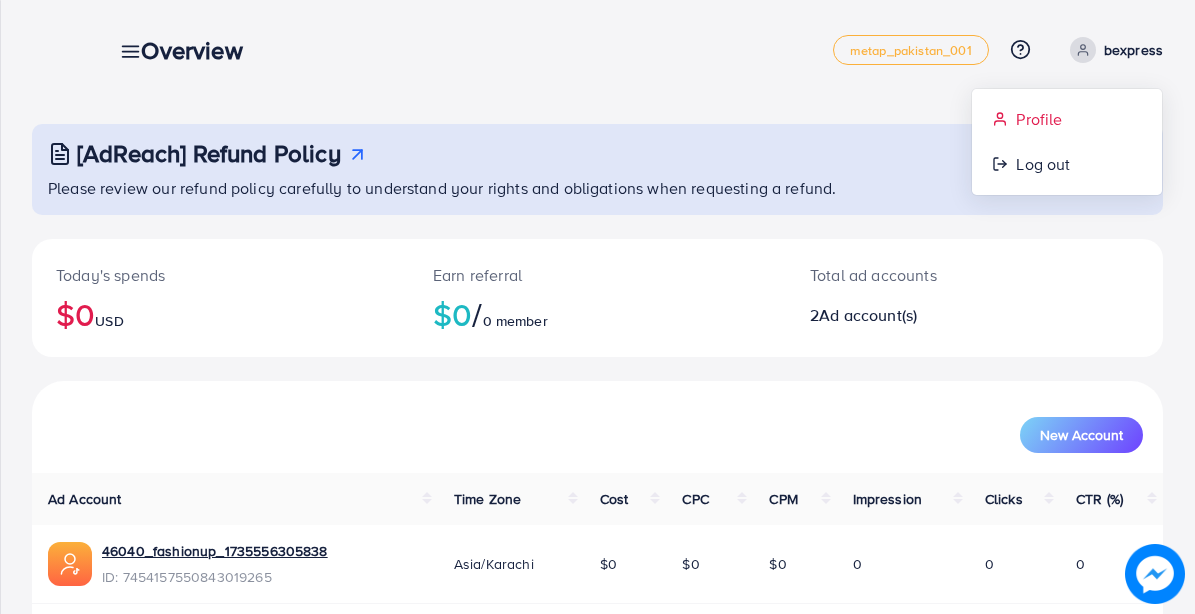 click on "Profile" at bounding box center (1067, 119) 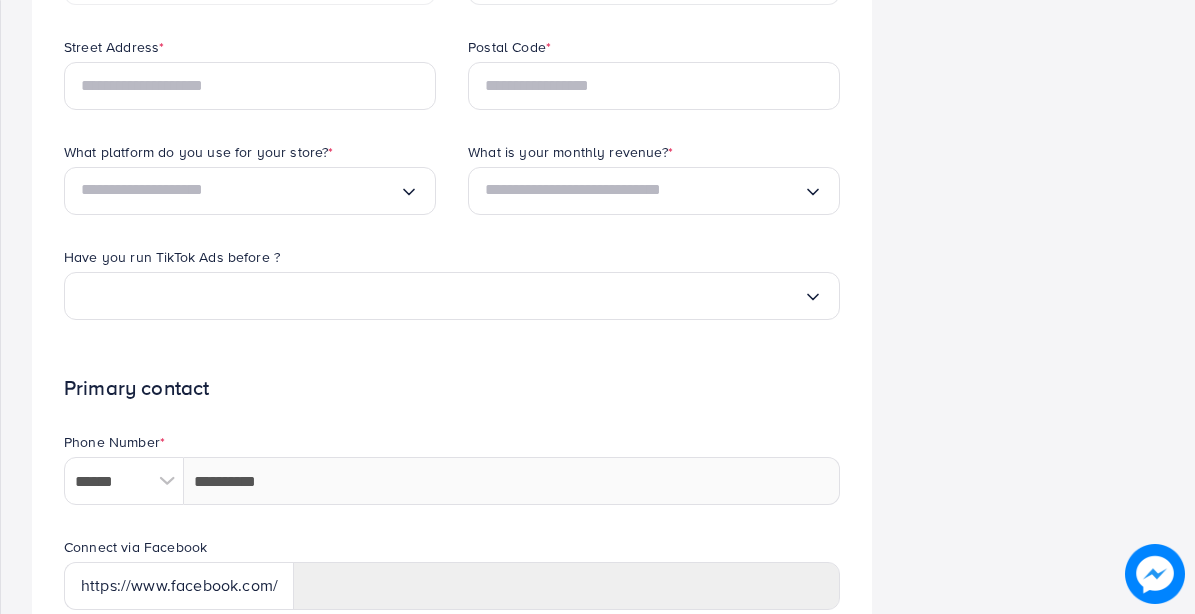 scroll, scrollTop: 965, scrollLeft: 0, axis: vertical 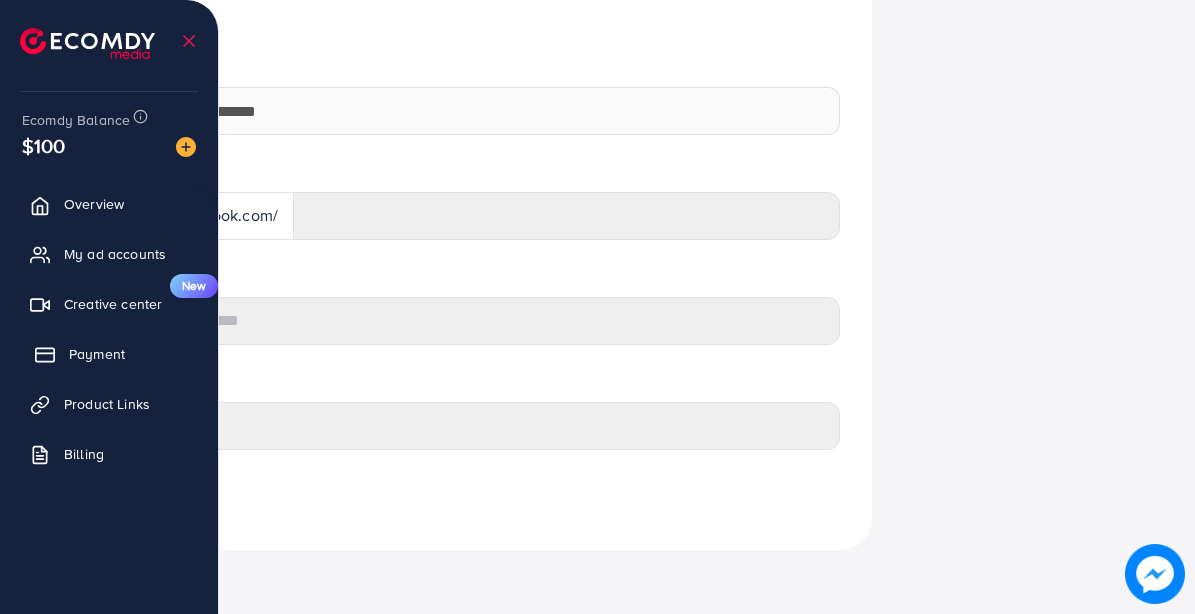 click on "Payment" at bounding box center (97, 354) 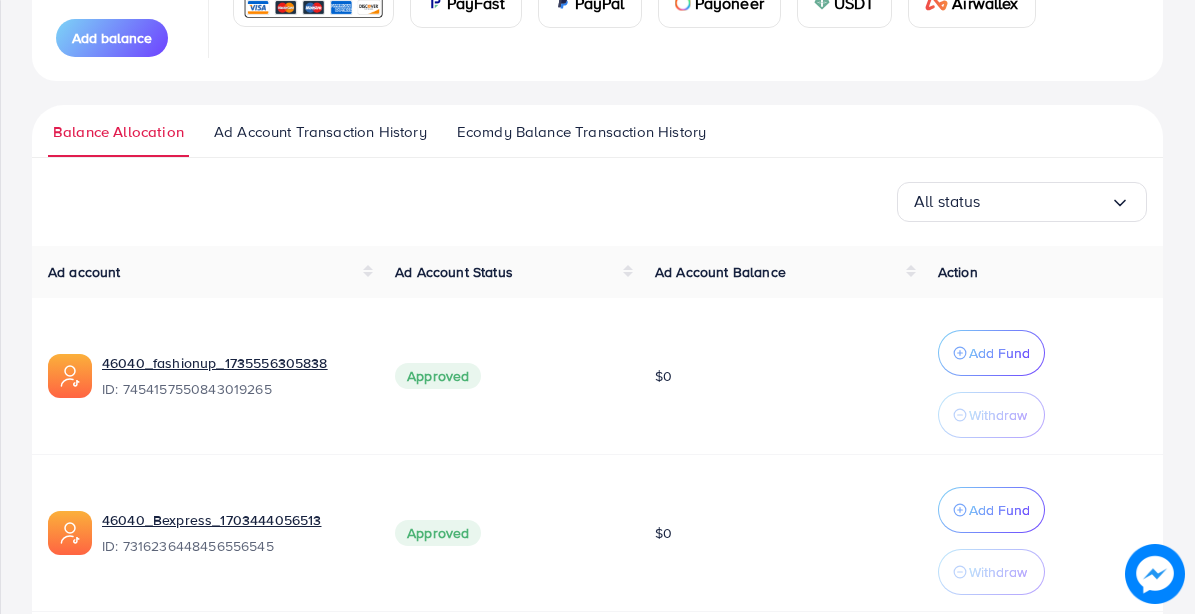 scroll, scrollTop: 328, scrollLeft: 0, axis: vertical 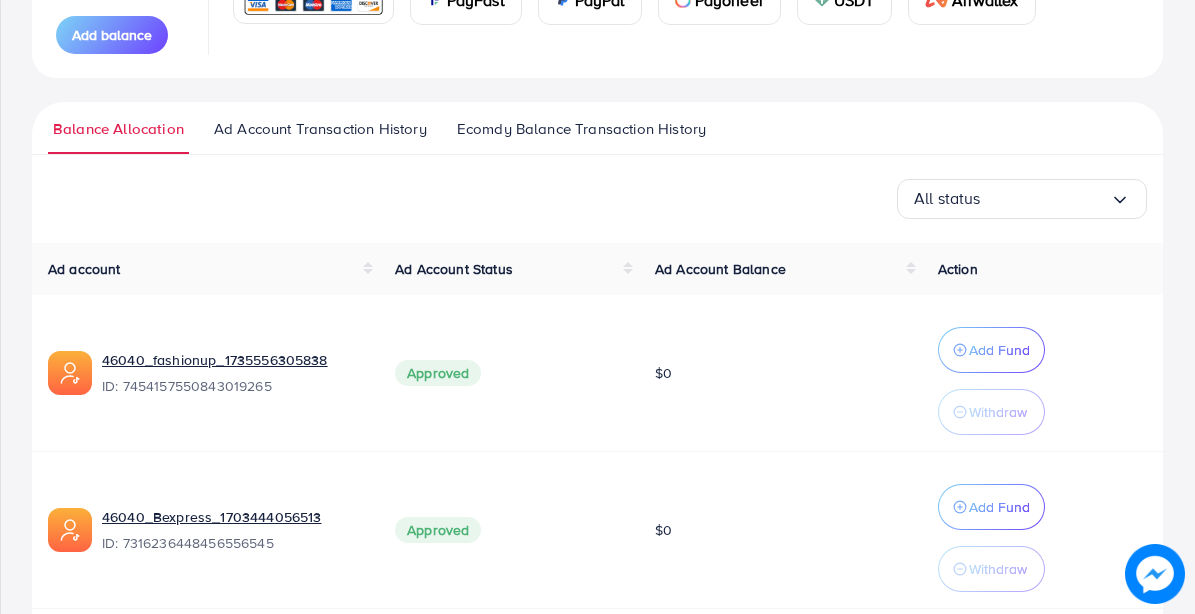 click on "Ecomdy Balance Transaction History" at bounding box center (581, 136) 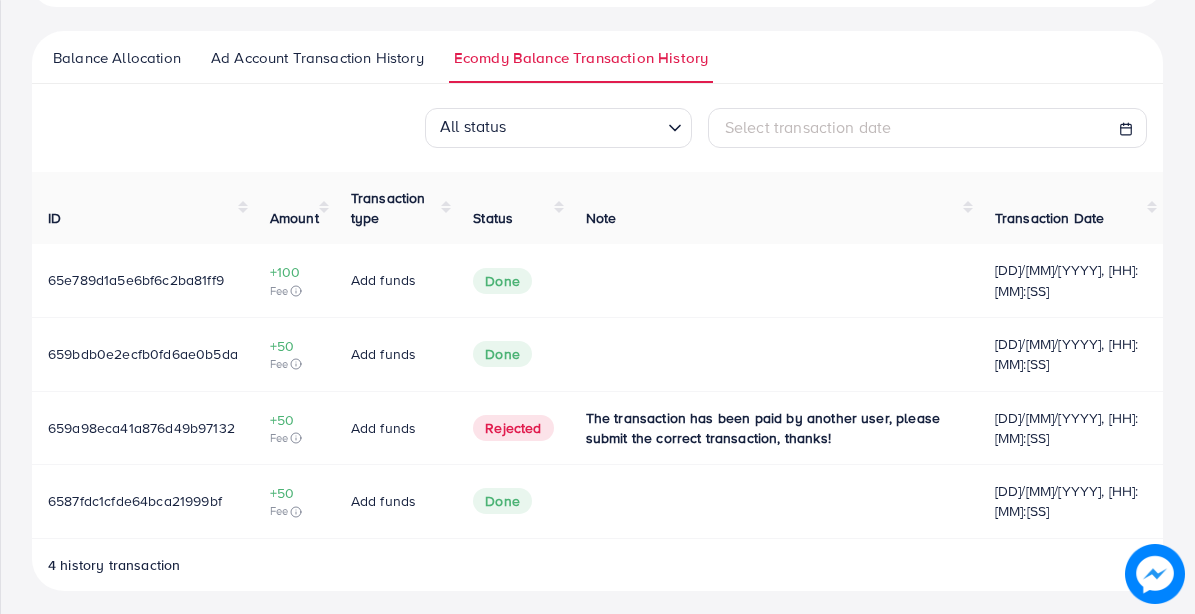 scroll, scrollTop: 398, scrollLeft: 0, axis: vertical 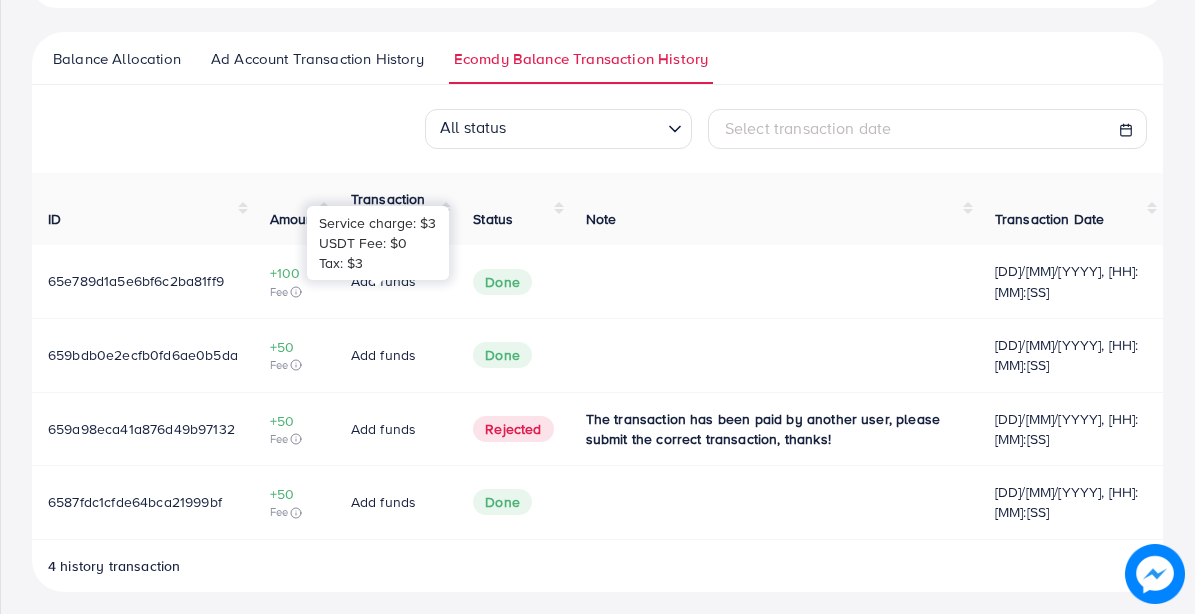 click 